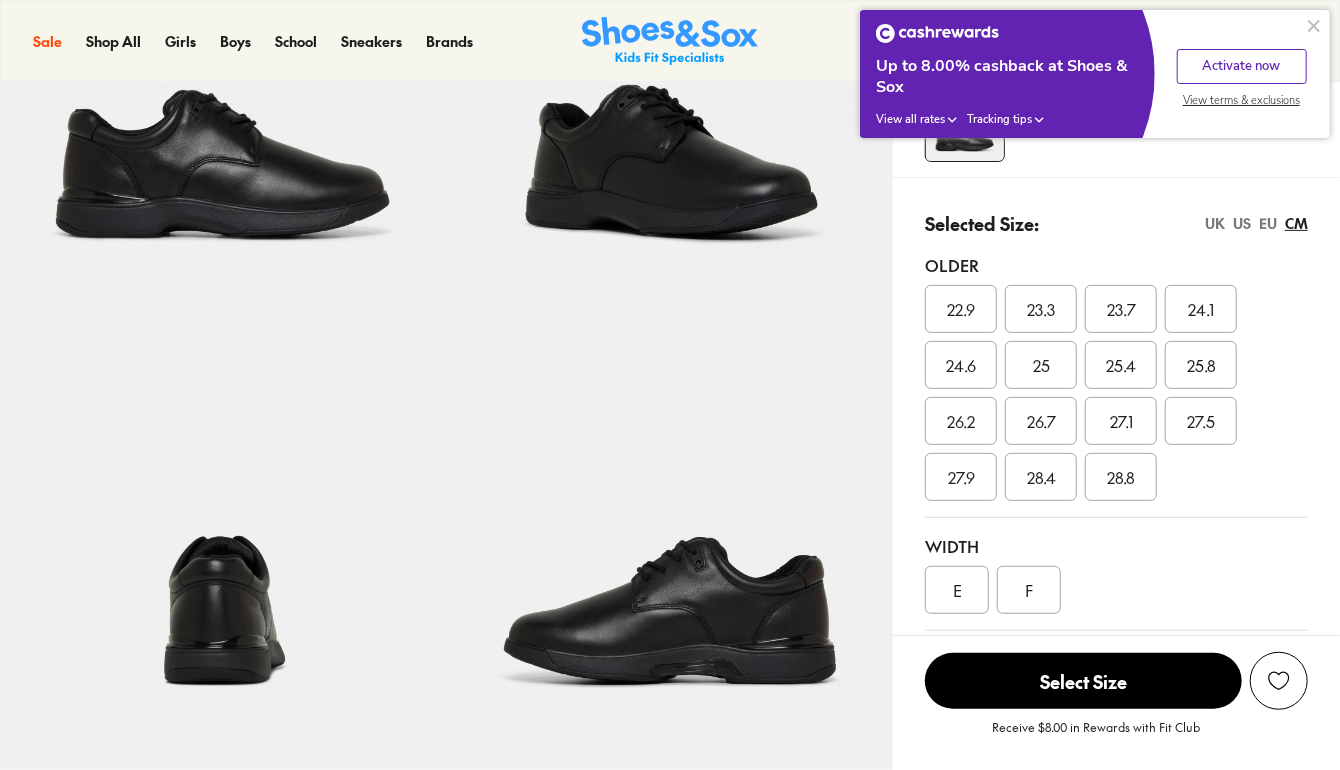 scroll, scrollTop: 275, scrollLeft: 0, axis: vertical 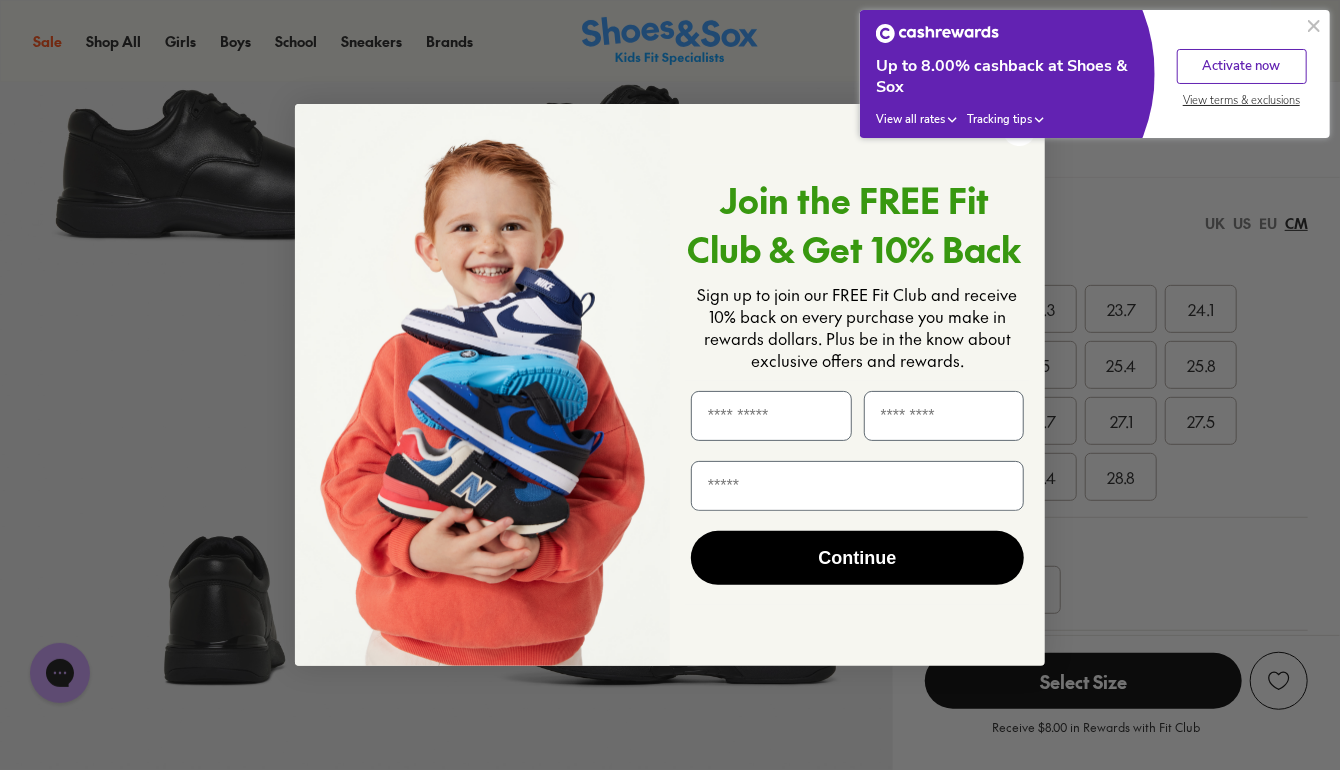click at bounding box center [1314, 26] 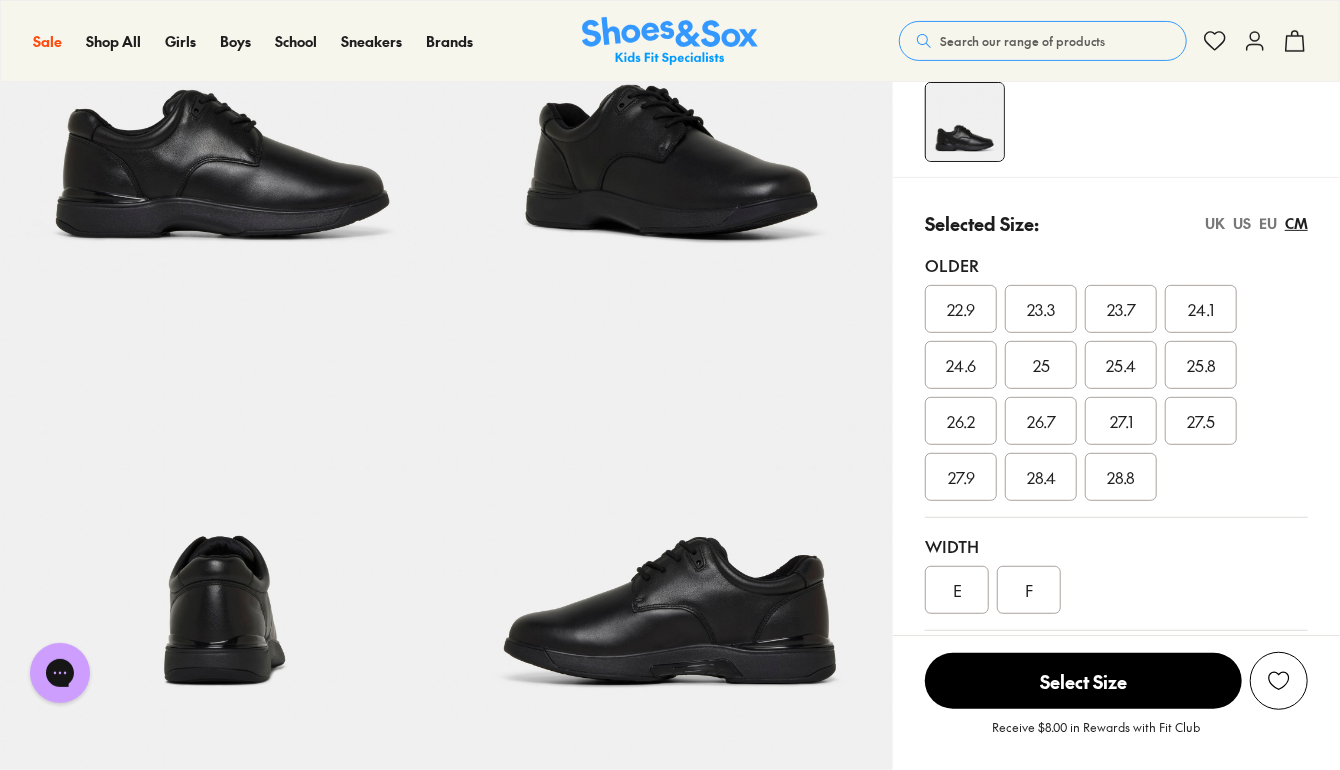click on "23.3" at bounding box center (1041, 309) 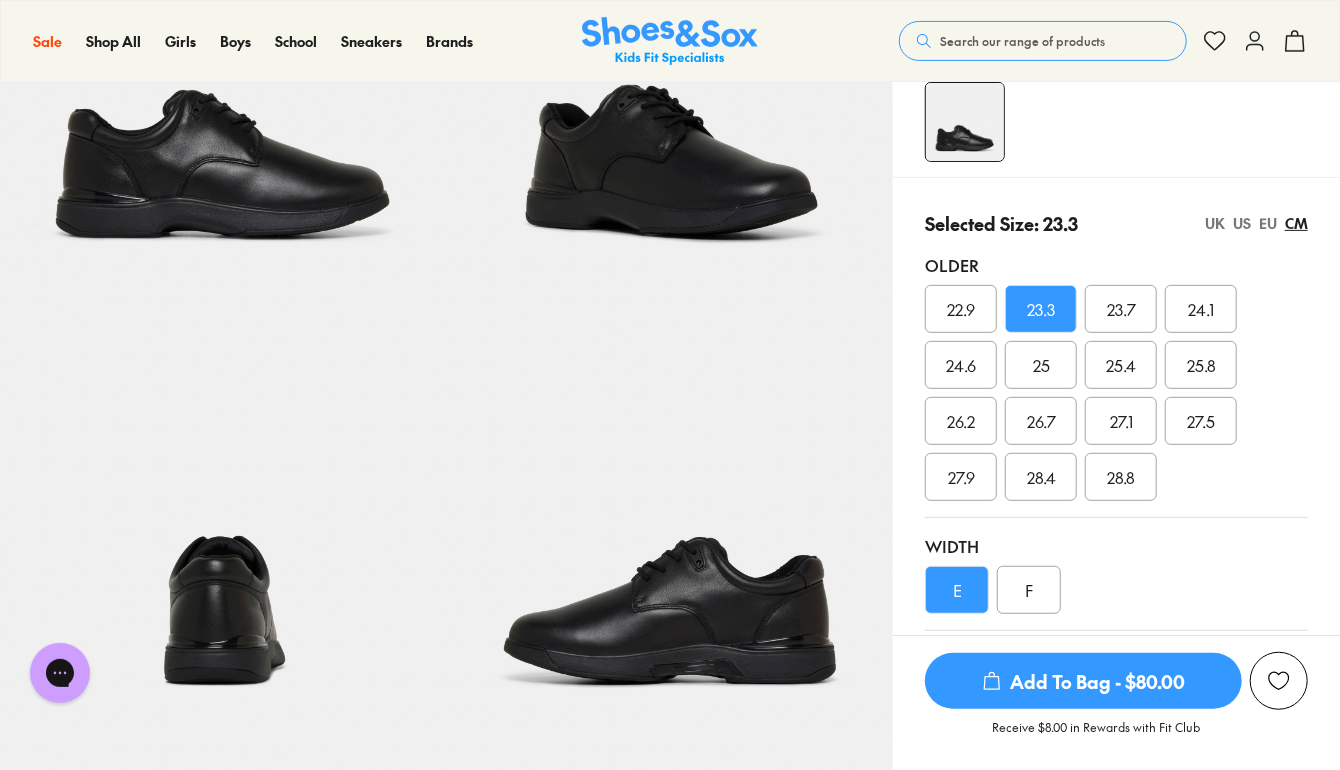 click on "UK" at bounding box center (1215, 223) 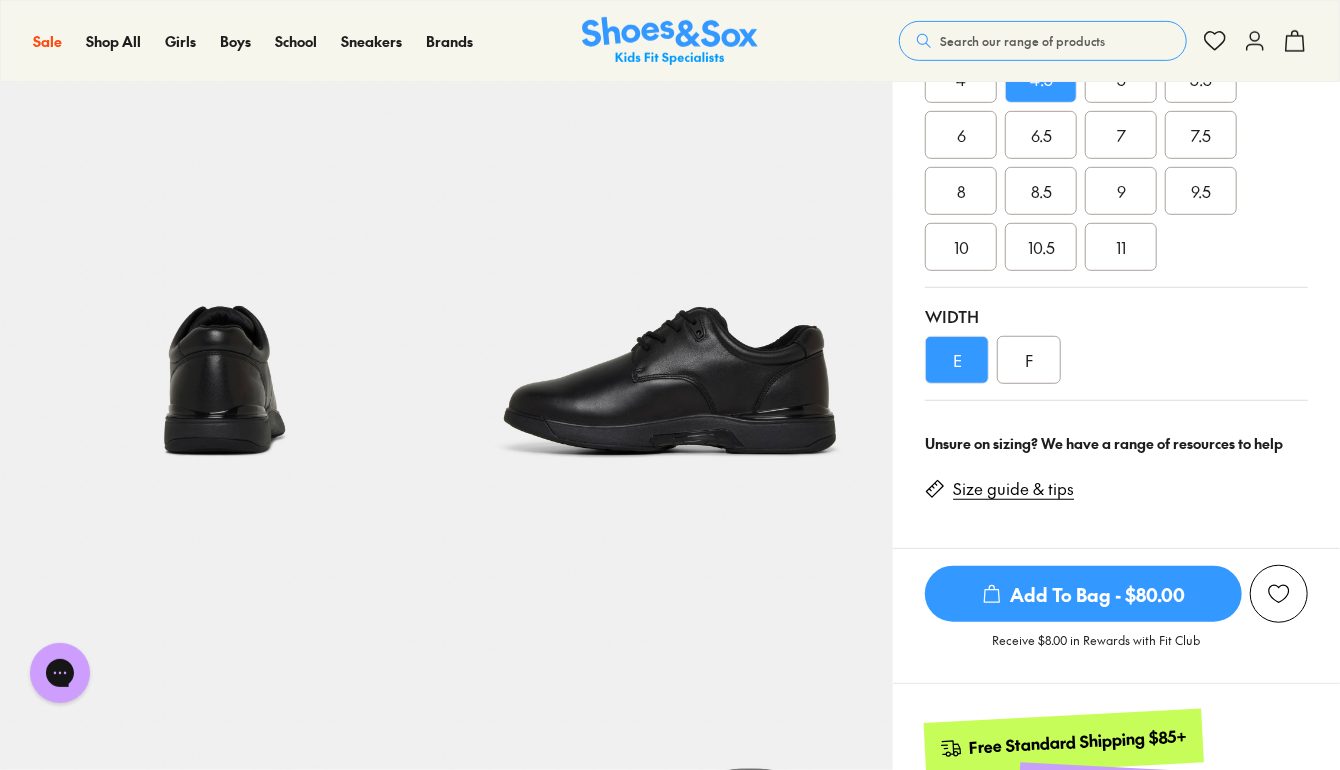 scroll, scrollTop: 504, scrollLeft: 0, axis: vertical 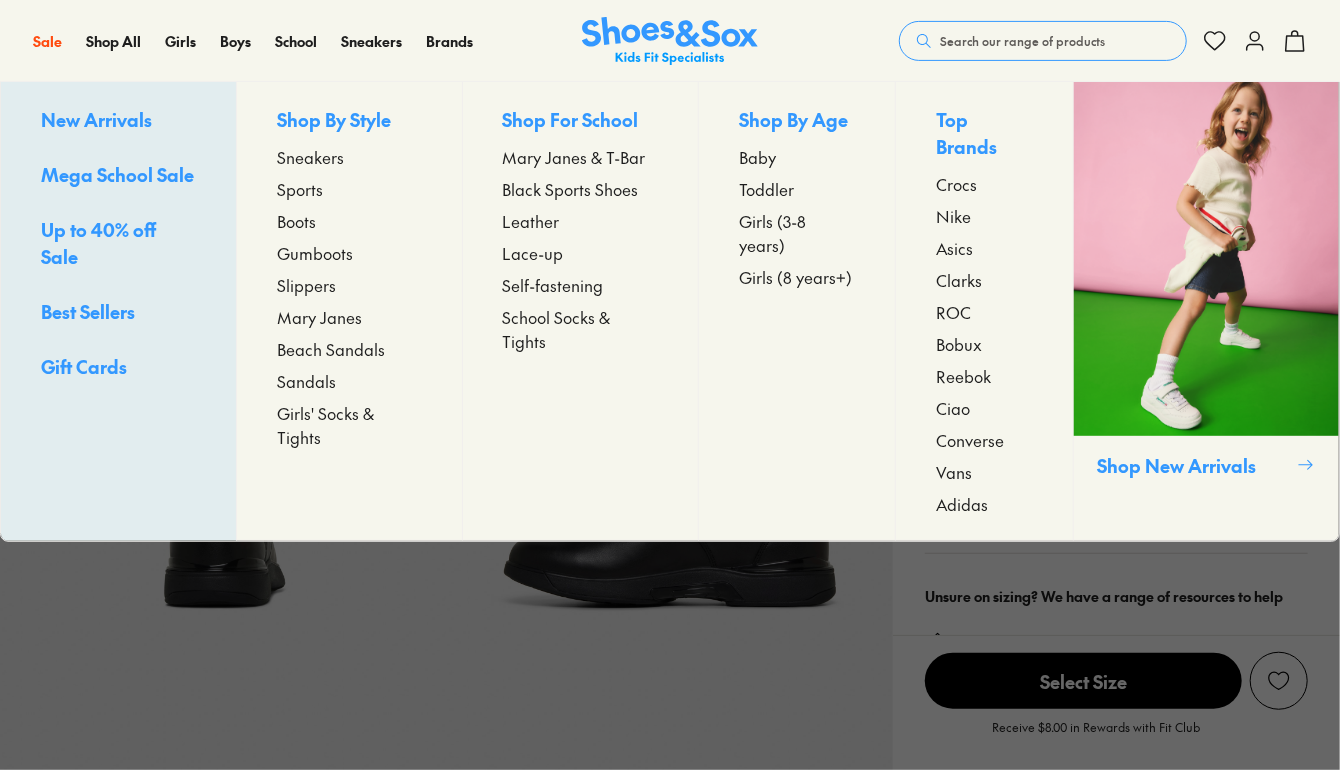 select on "*" 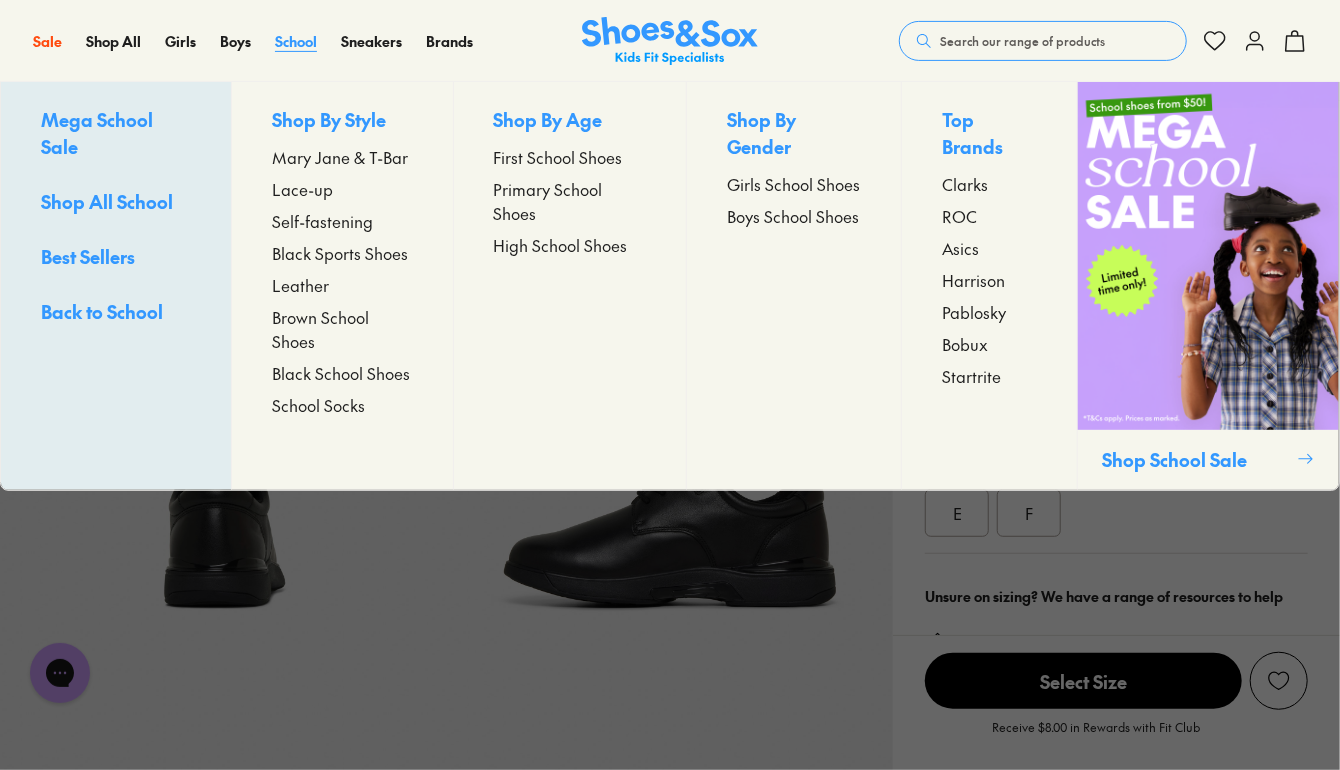 scroll, scrollTop: 0, scrollLeft: 0, axis: both 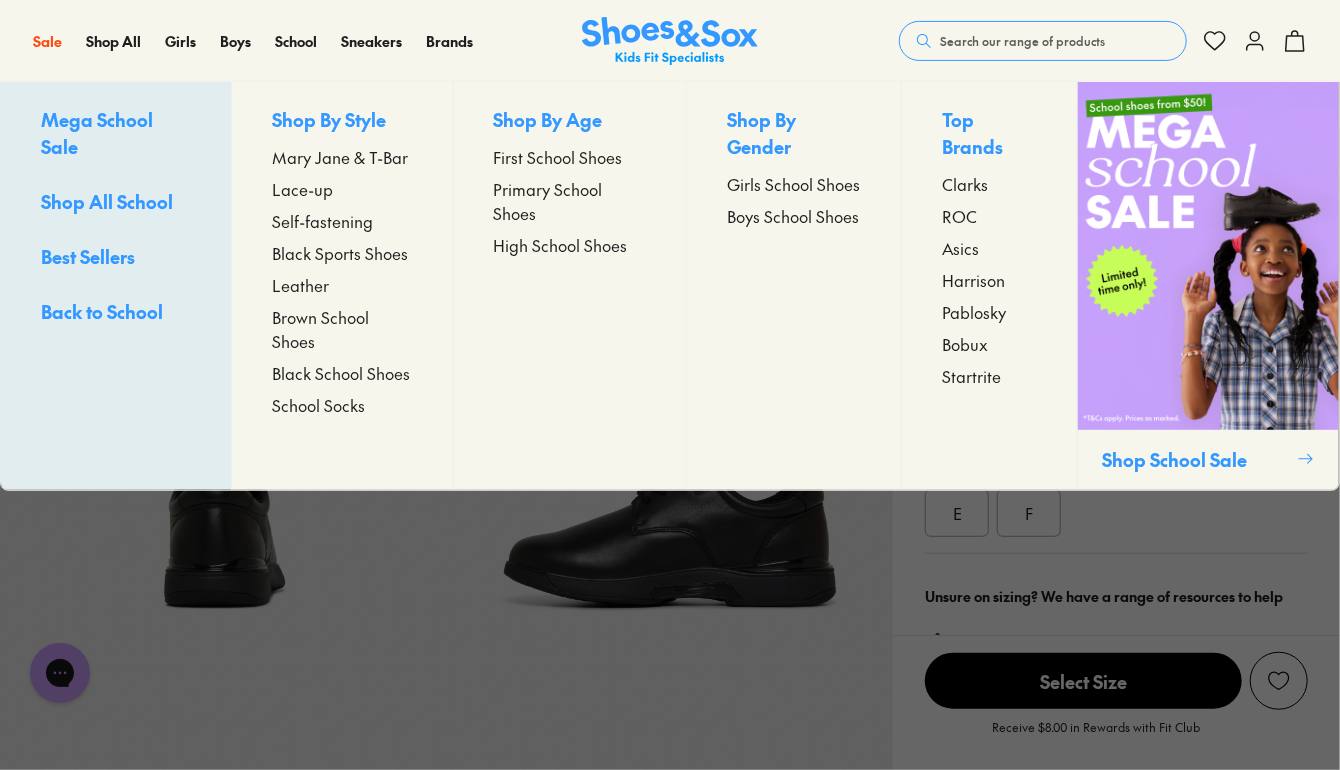 click on "Black School Shoes" at bounding box center [341, 373] 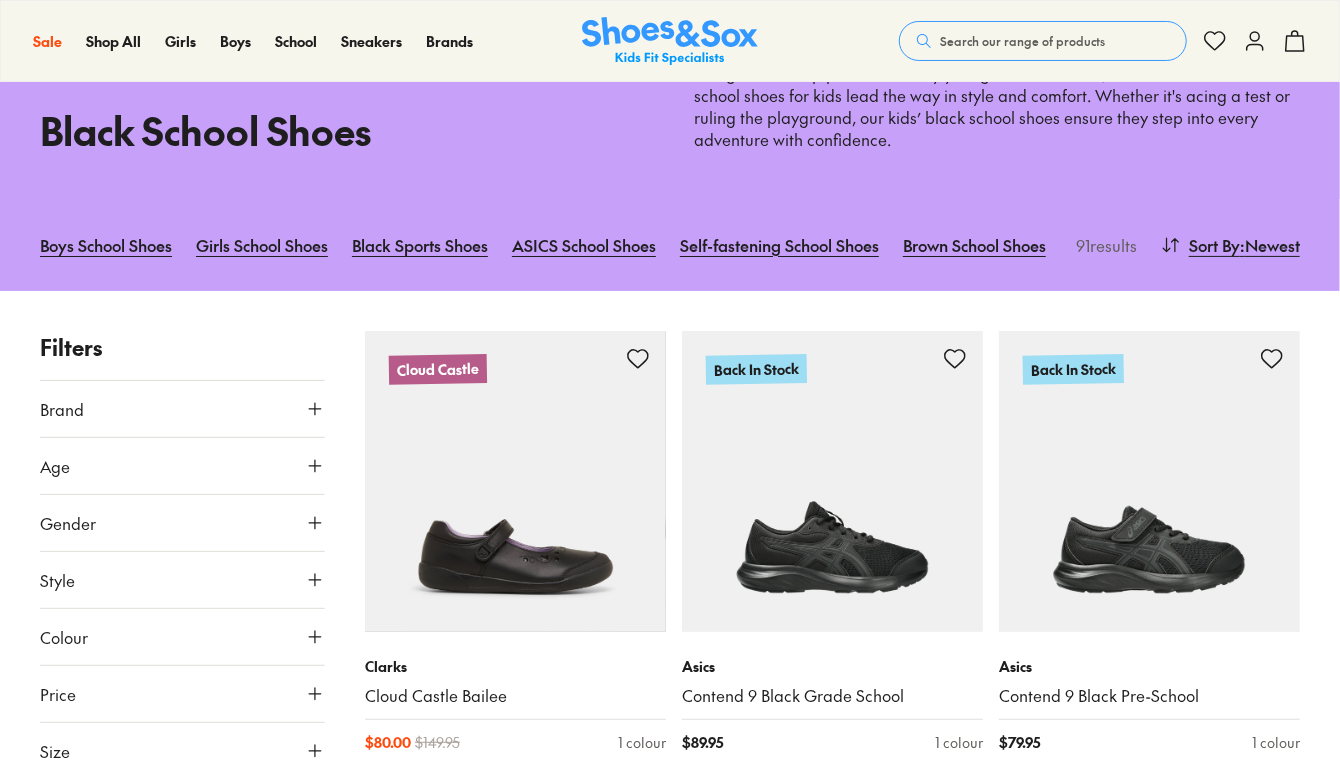 scroll, scrollTop: 112, scrollLeft: 0, axis: vertical 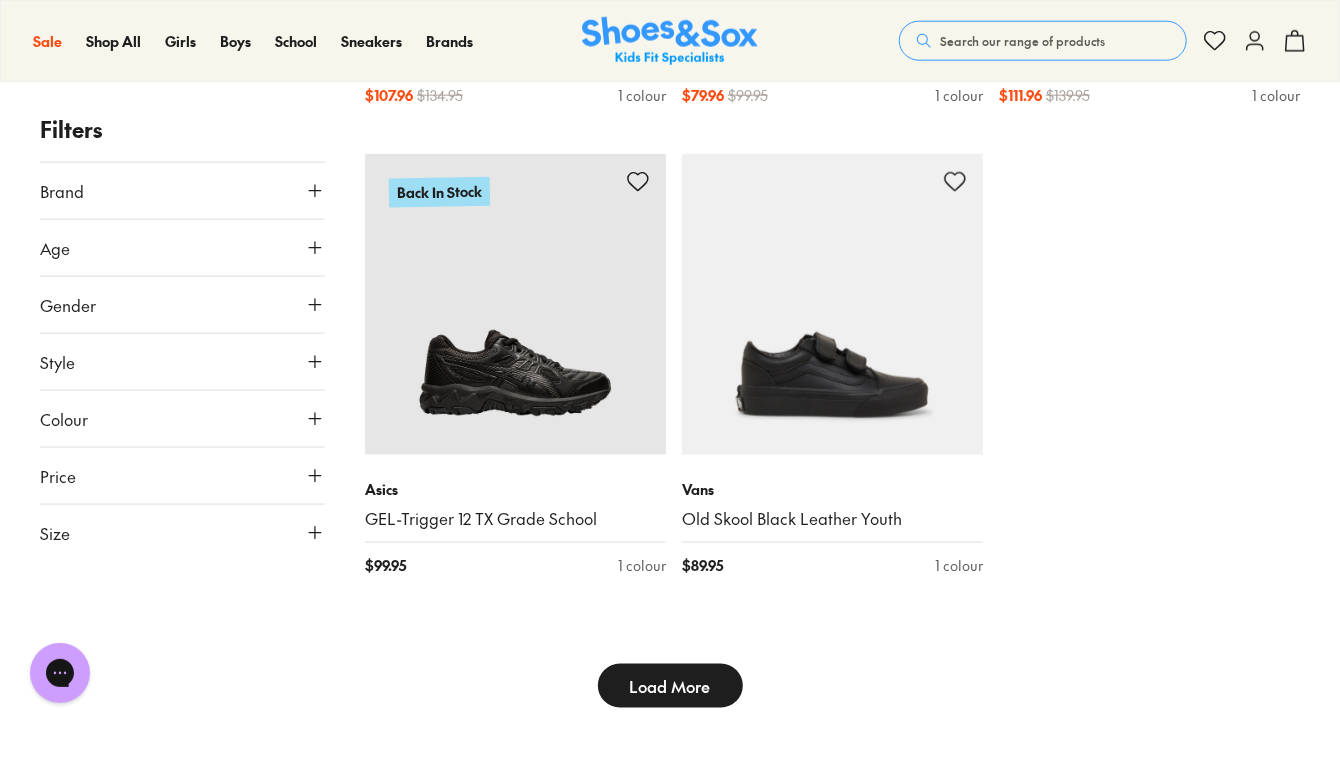 click on "Load More" at bounding box center [670, 686] 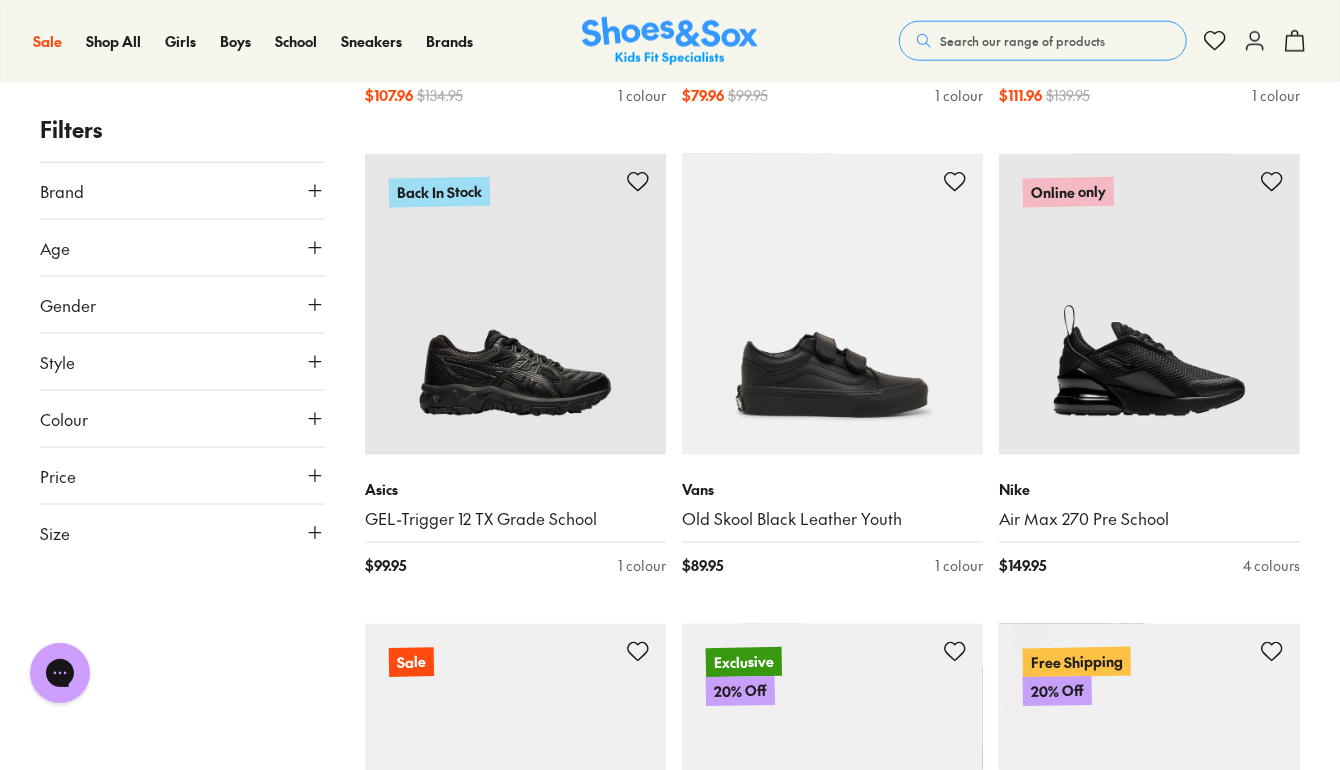 click 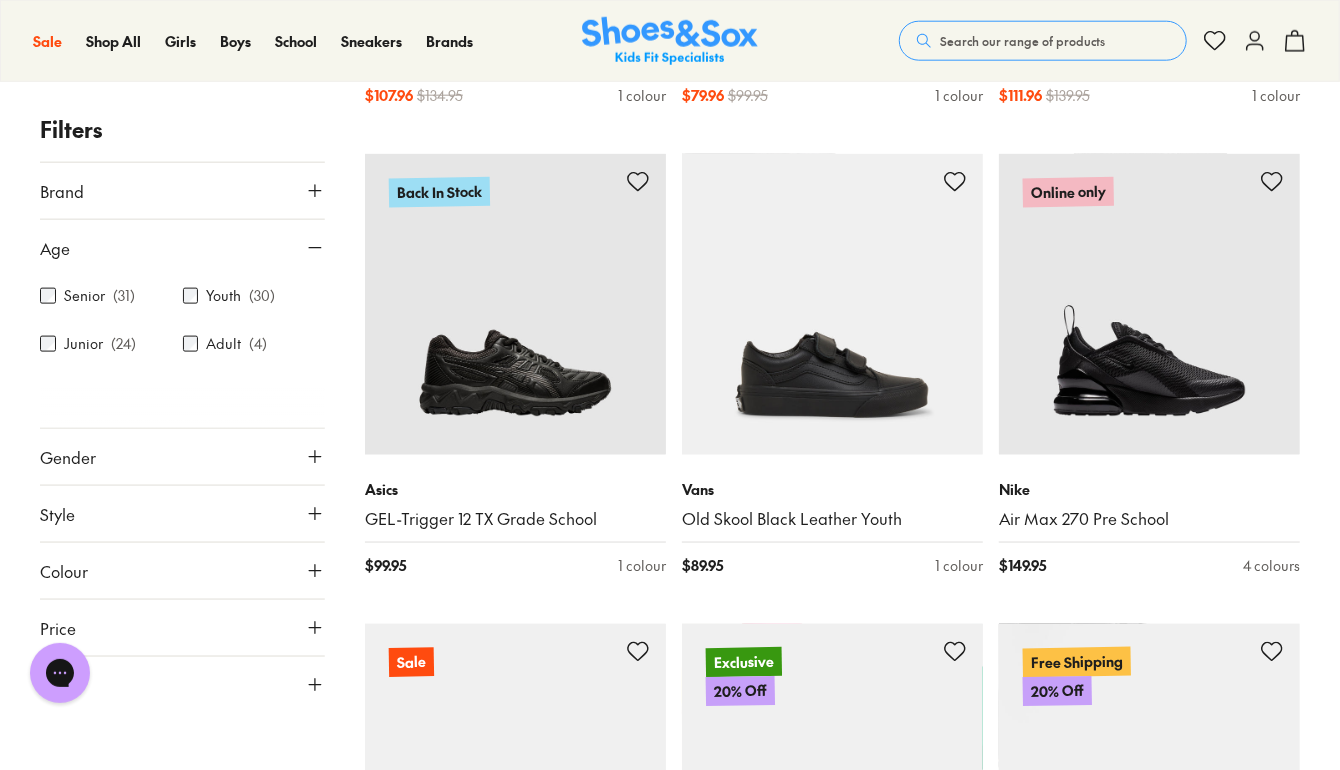 click on "Youth ( 30 )" at bounding box center (254, 295) 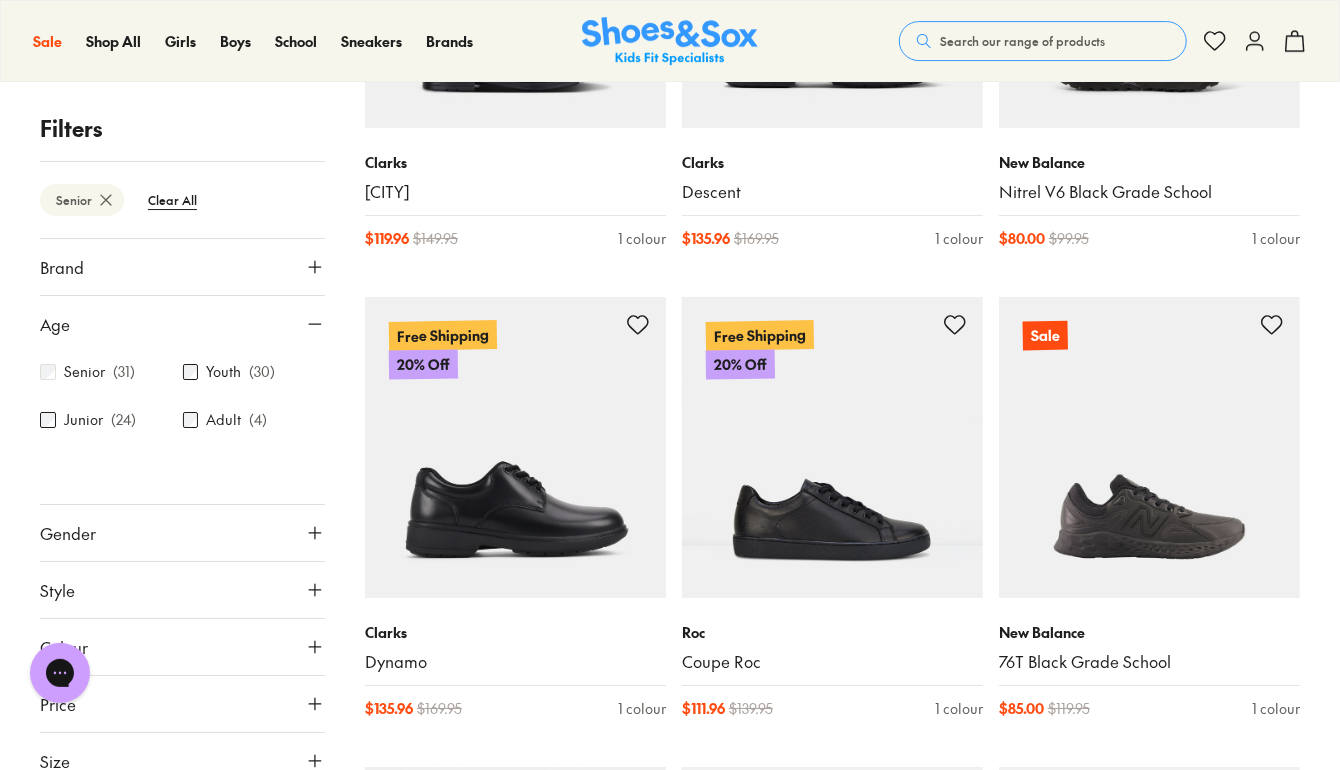scroll, scrollTop: 3458, scrollLeft: 0, axis: vertical 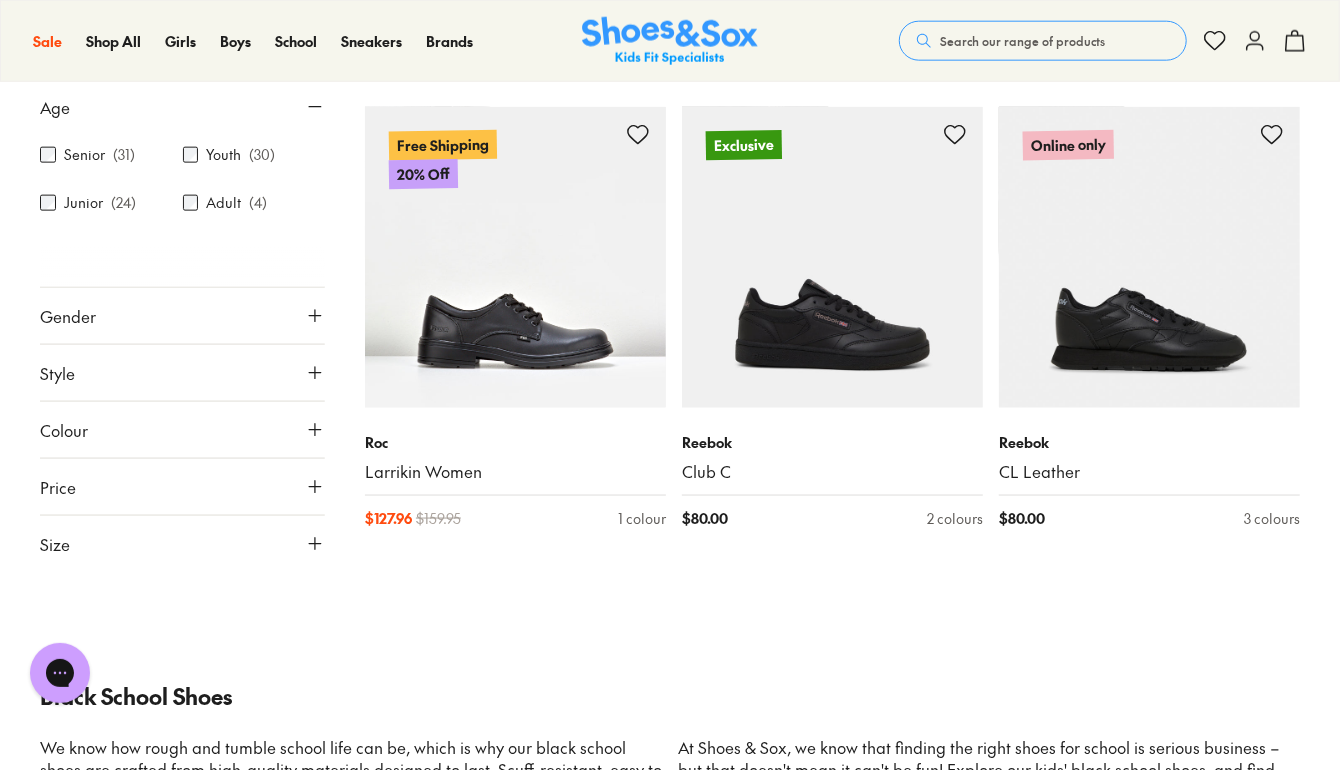 click on "Gender" at bounding box center (182, 316) 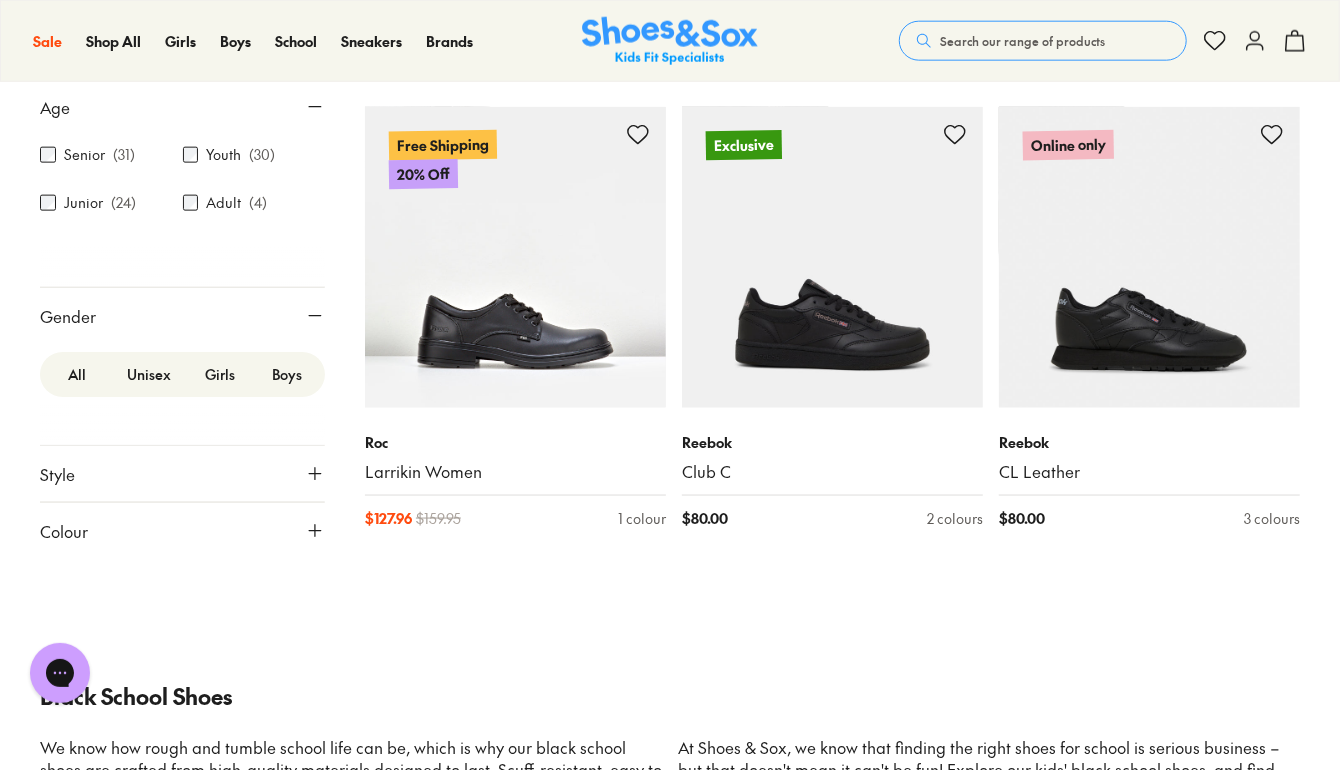 click on "Gender" at bounding box center (182, 316) 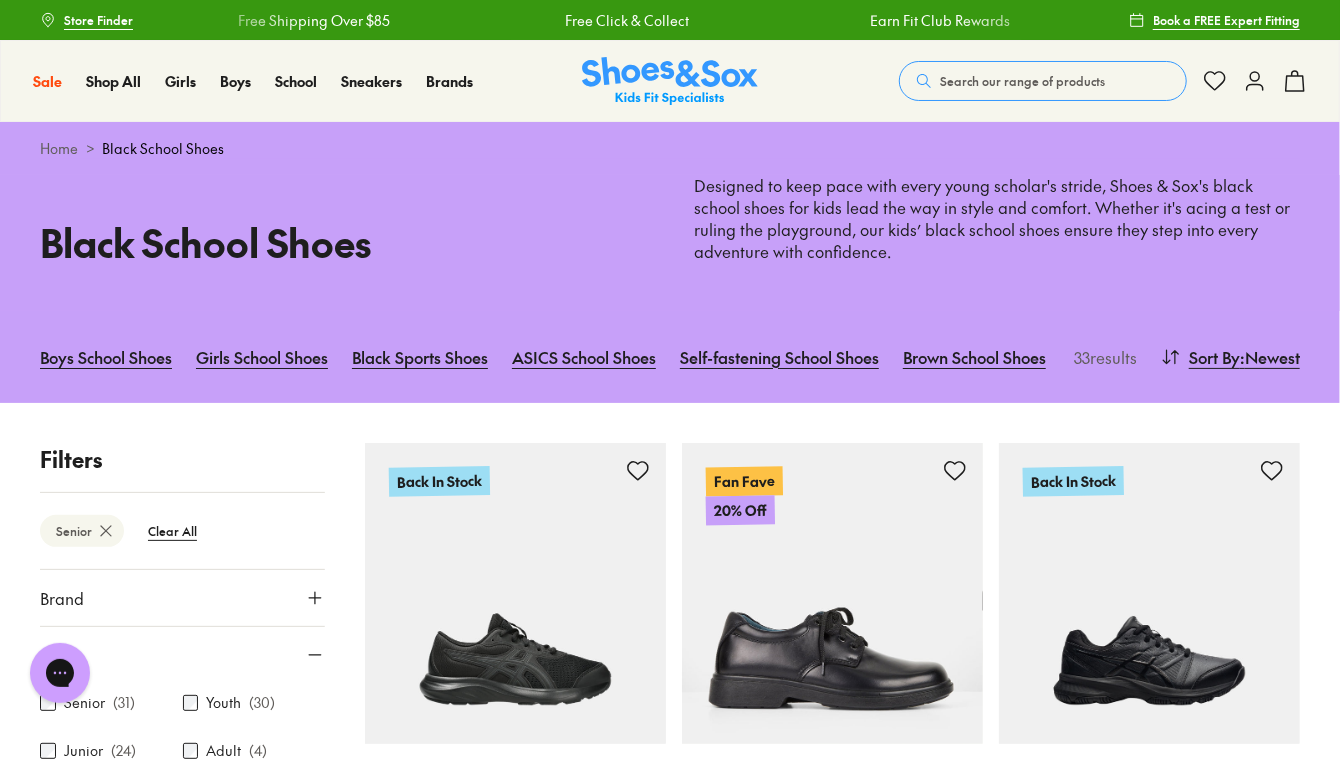scroll, scrollTop: 194, scrollLeft: 0, axis: vertical 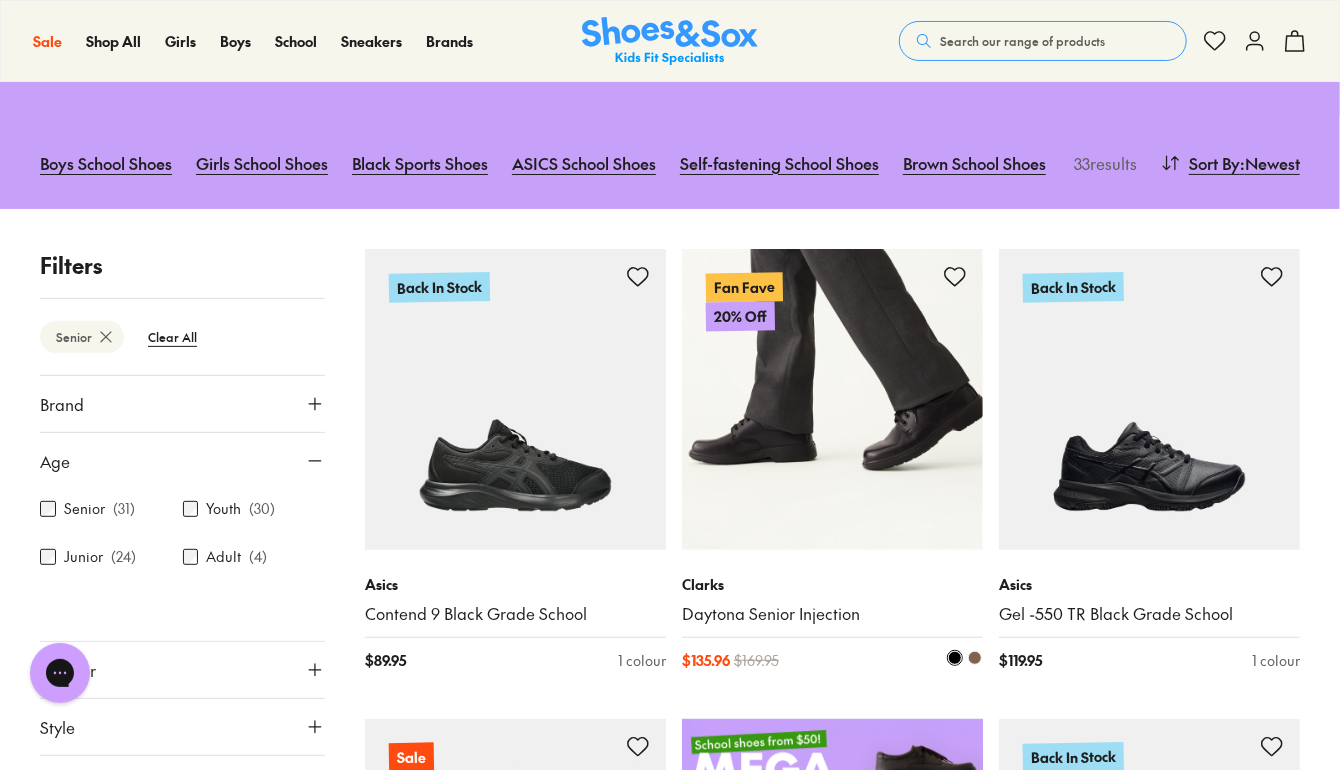 click on "Daytona Senior Injection" at bounding box center (832, 614) 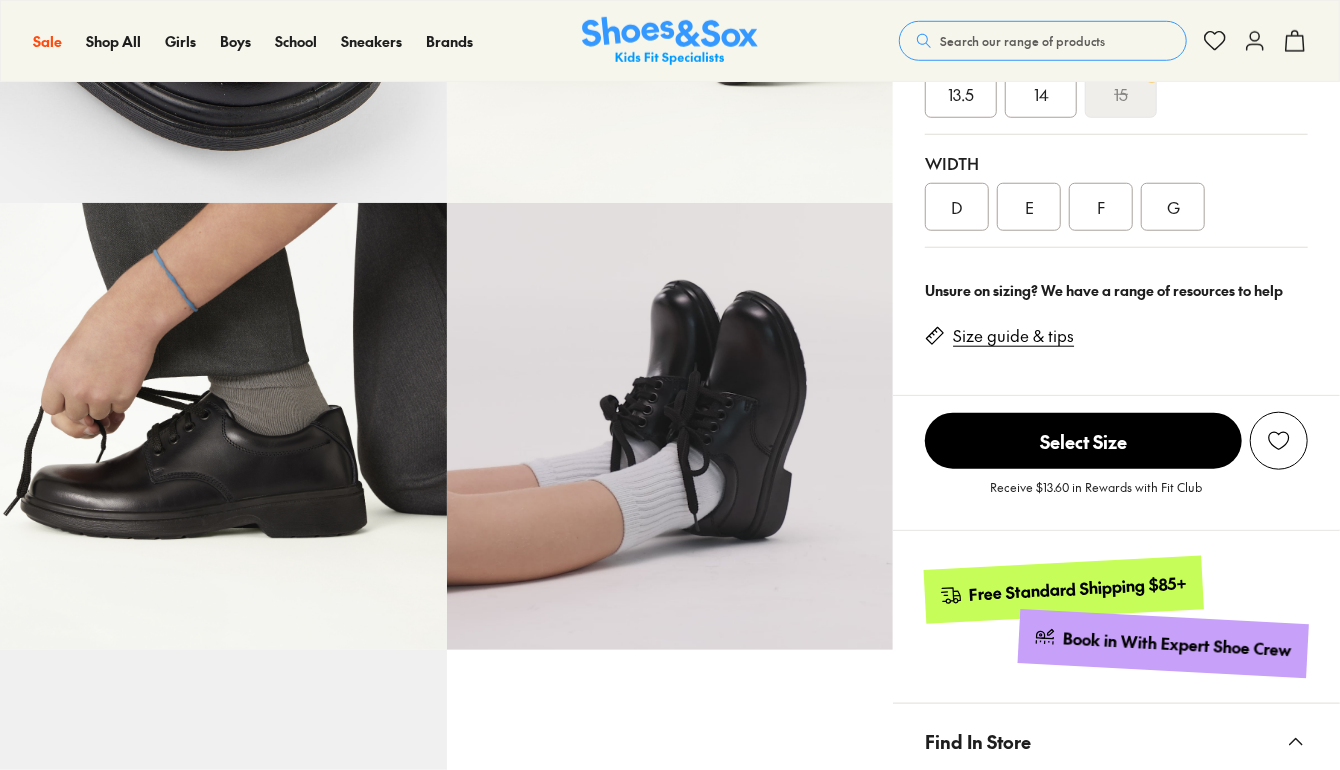 scroll, scrollTop: 812, scrollLeft: 0, axis: vertical 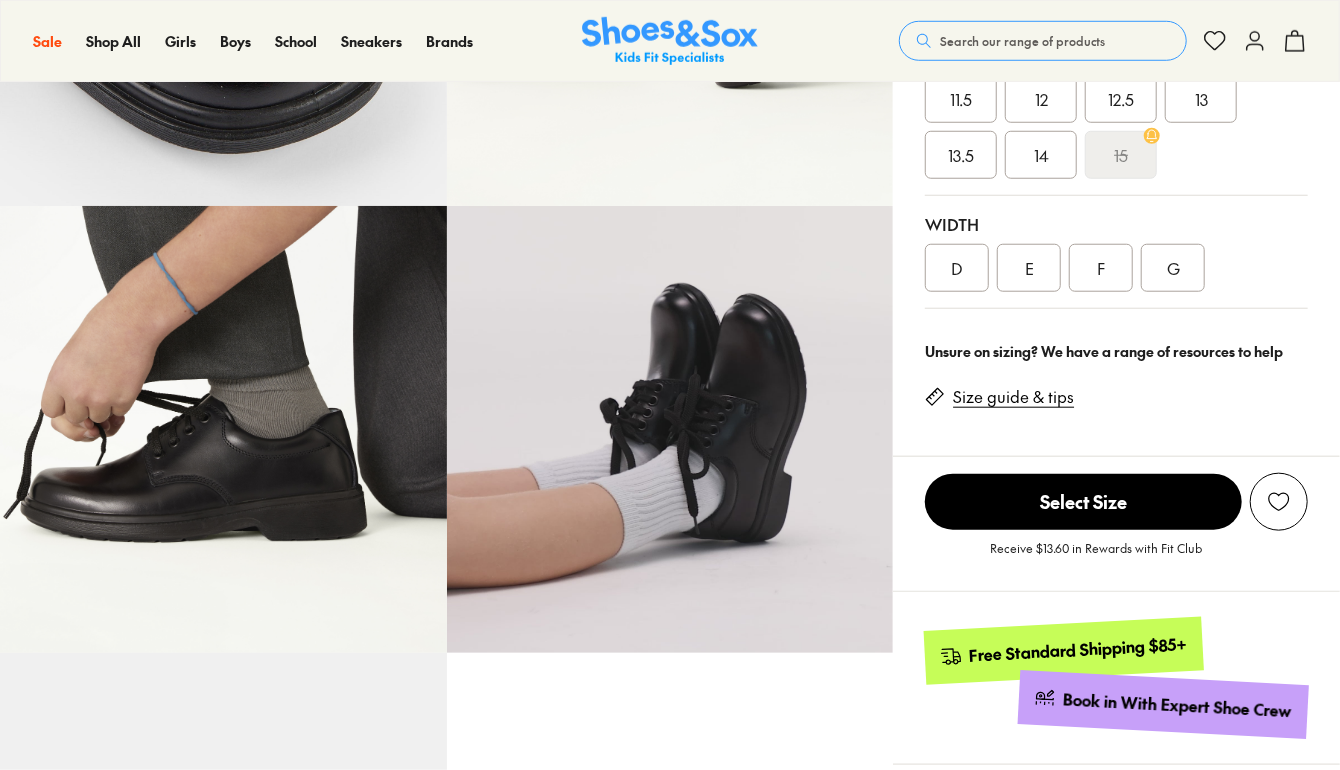 select on "*" 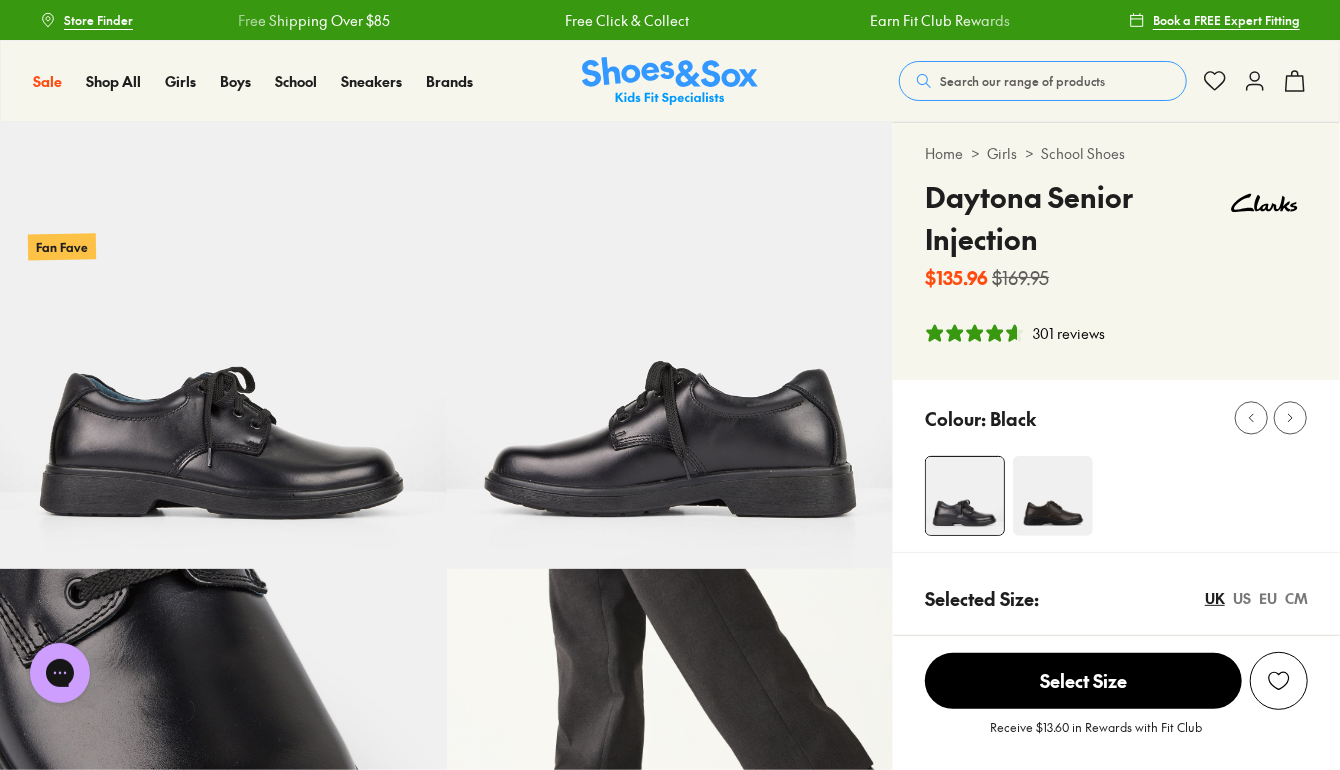 scroll, scrollTop: 0, scrollLeft: 0, axis: both 